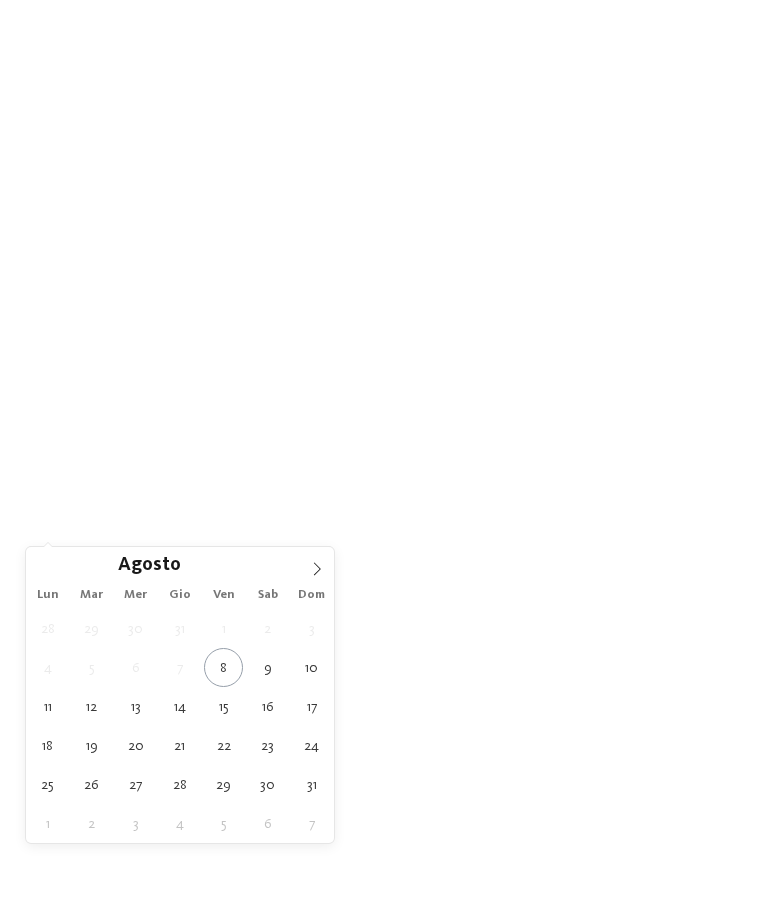 scroll, scrollTop: 100, scrollLeft: 0, axis: vertical 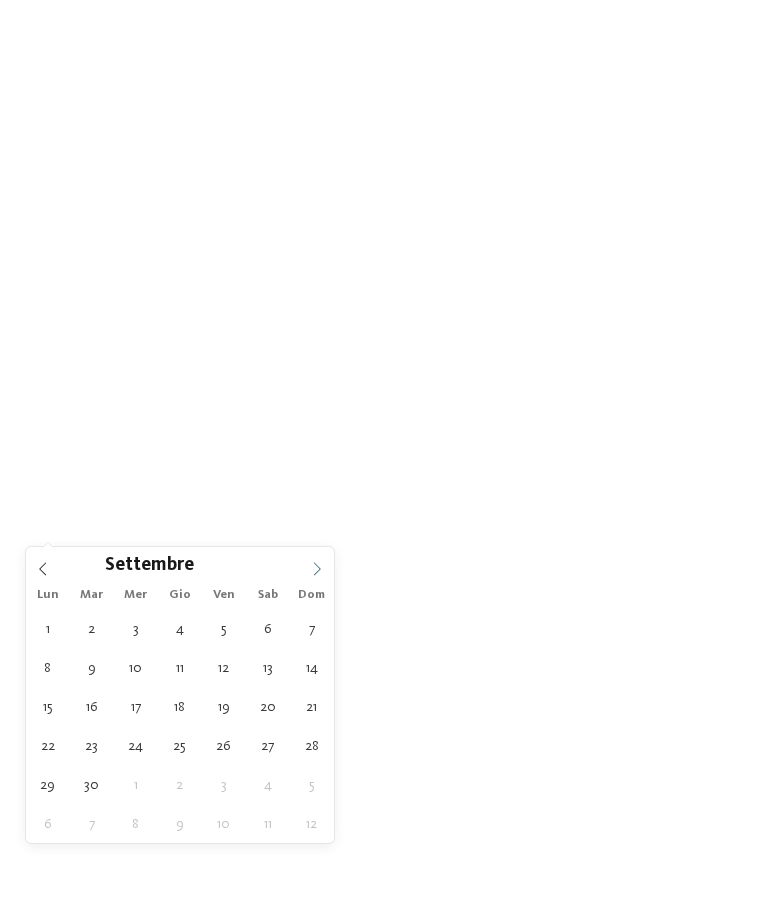 click 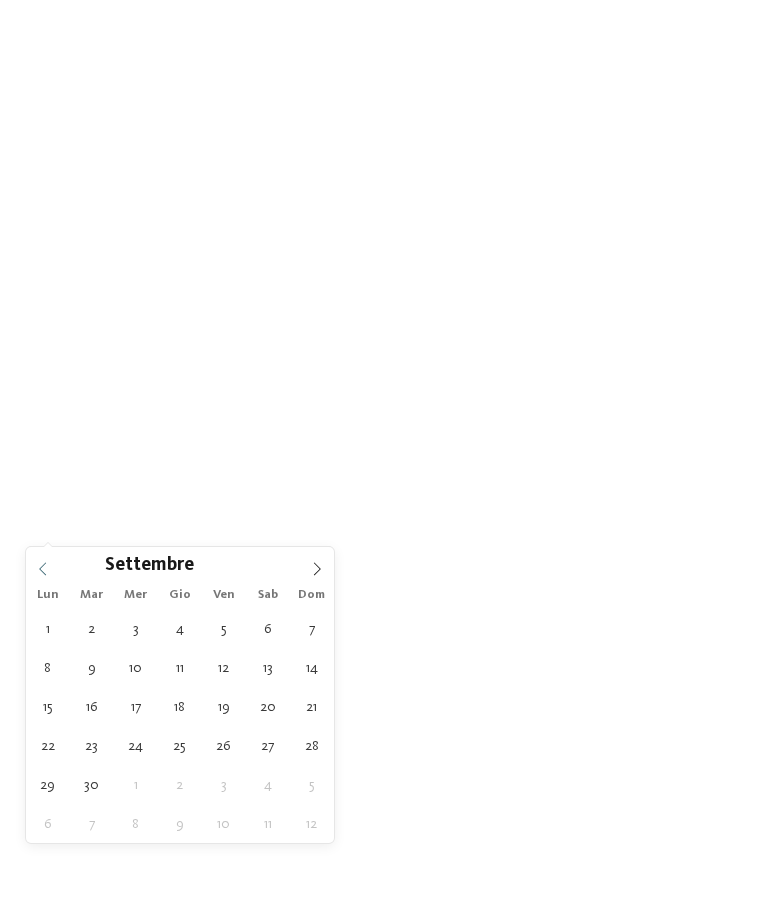 click on "[MONTH]  ****" at bounding box center (180, 564) 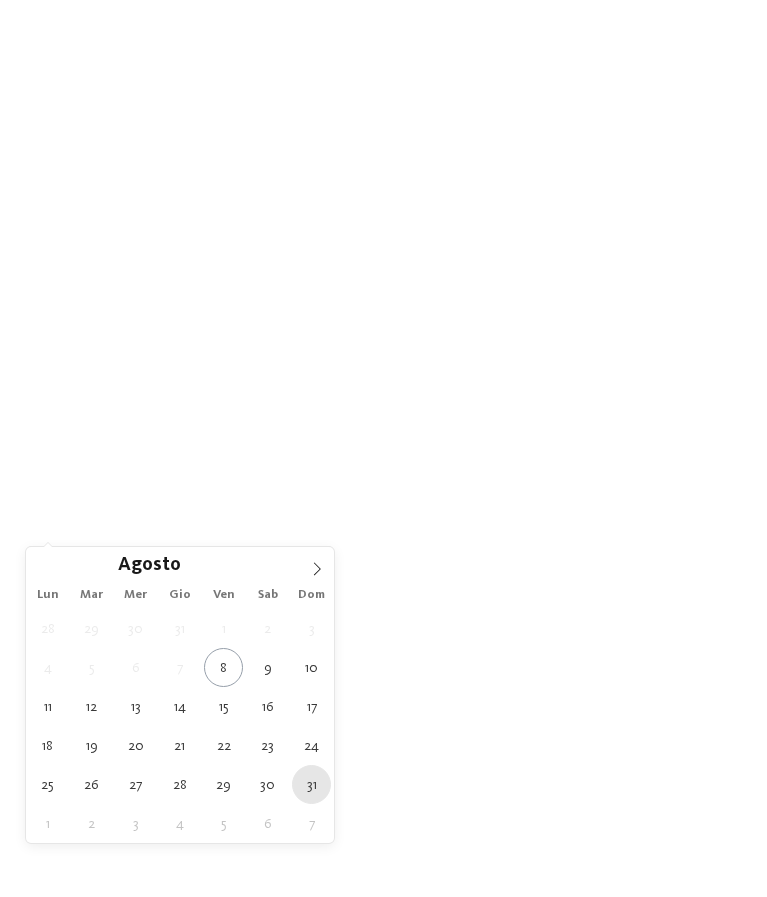 type on "31.08.2025" 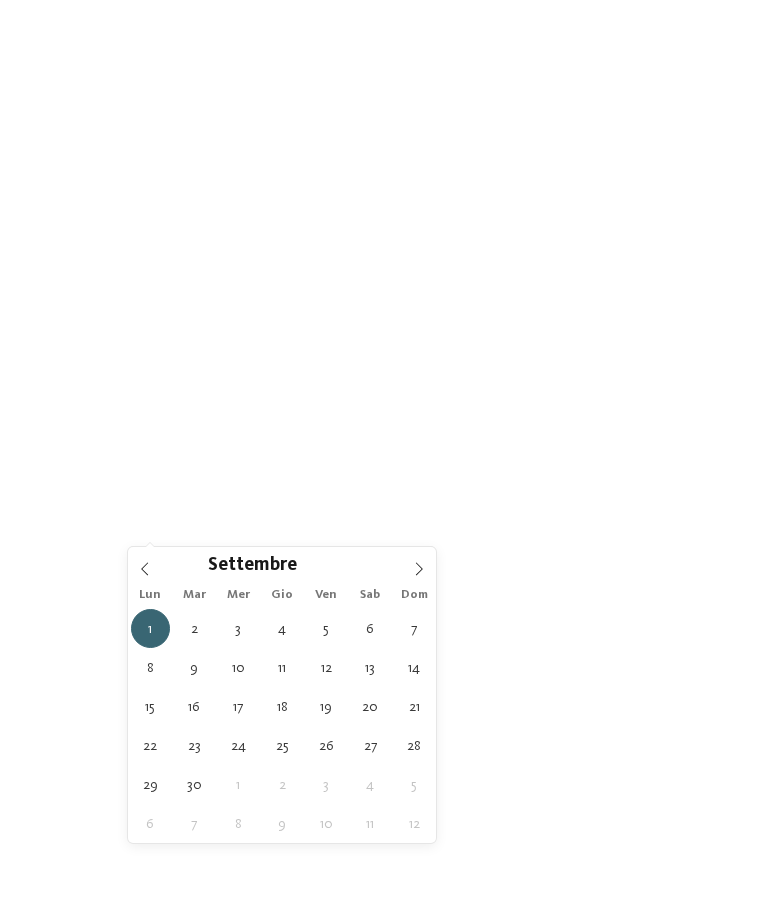 click at bounding box center (0, 0) 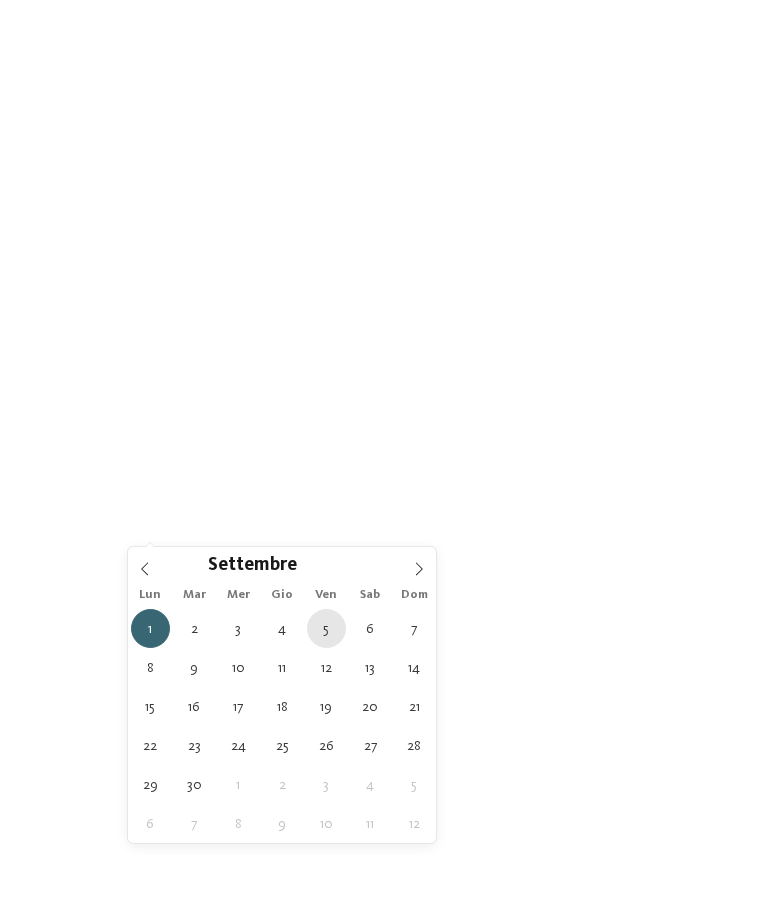 type on "05.09.2025" 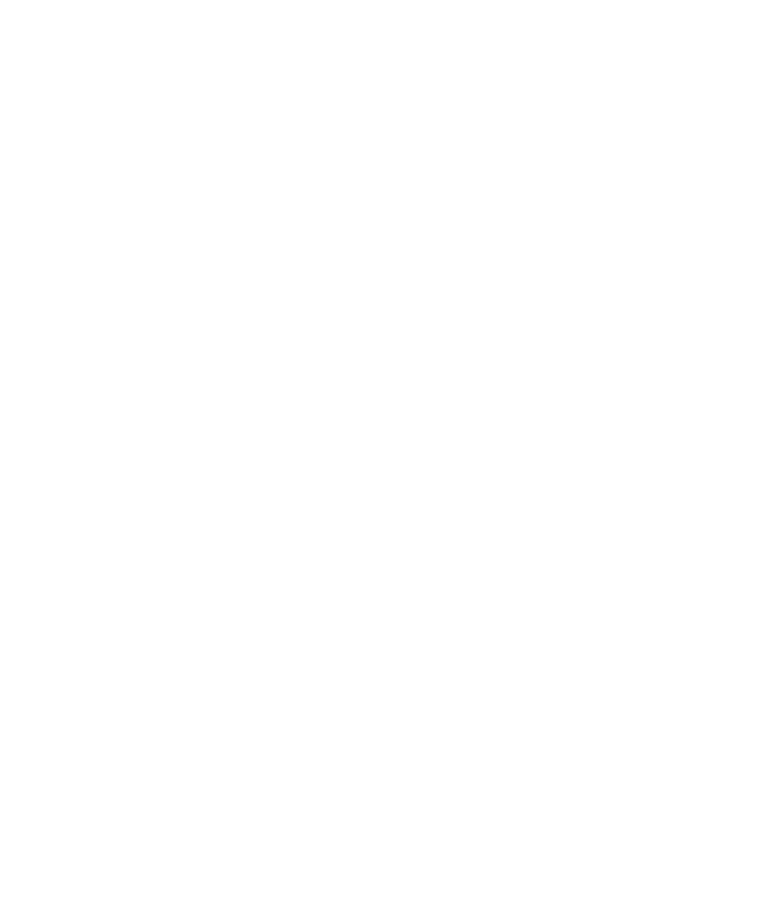 click at bounding box center [0, 0] 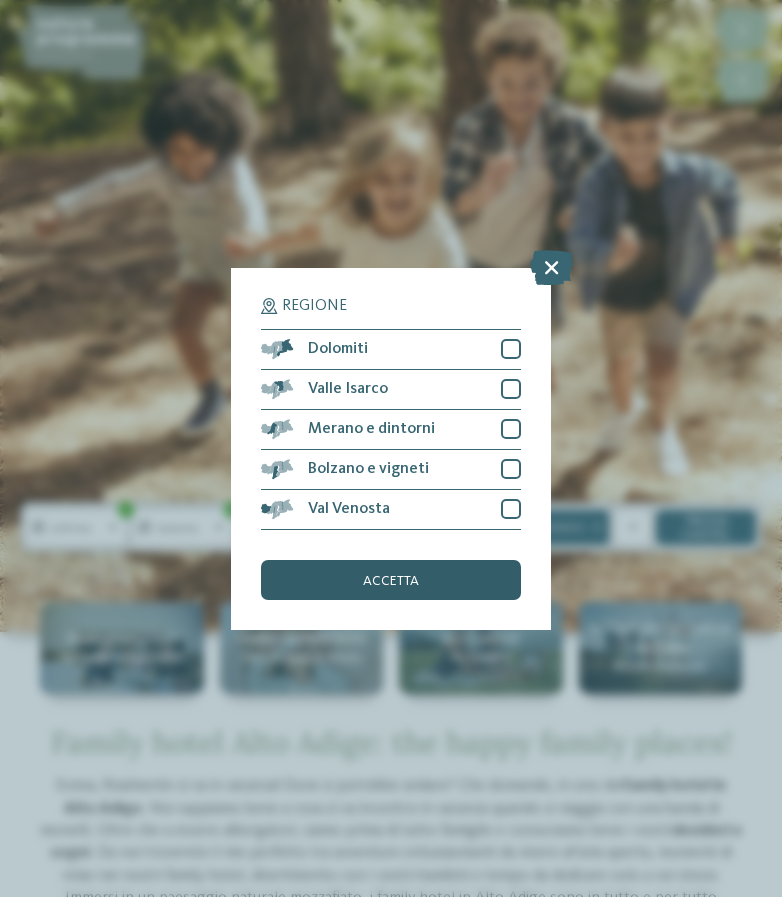 click on "accetta" at bounding box center (391, 580) 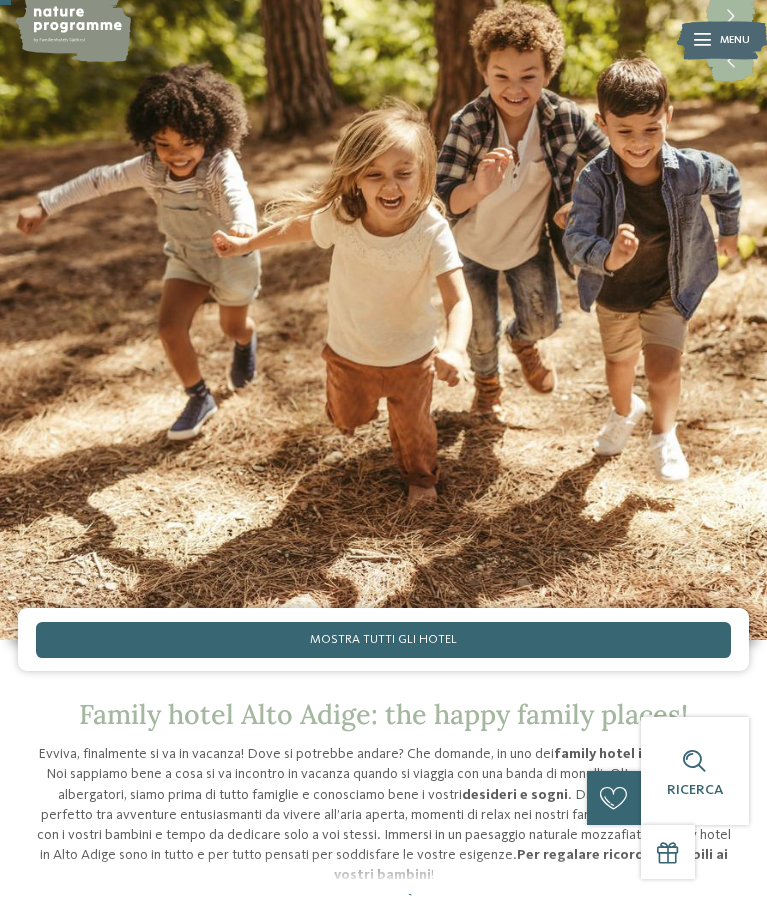 click at bounding box center (0, 0) 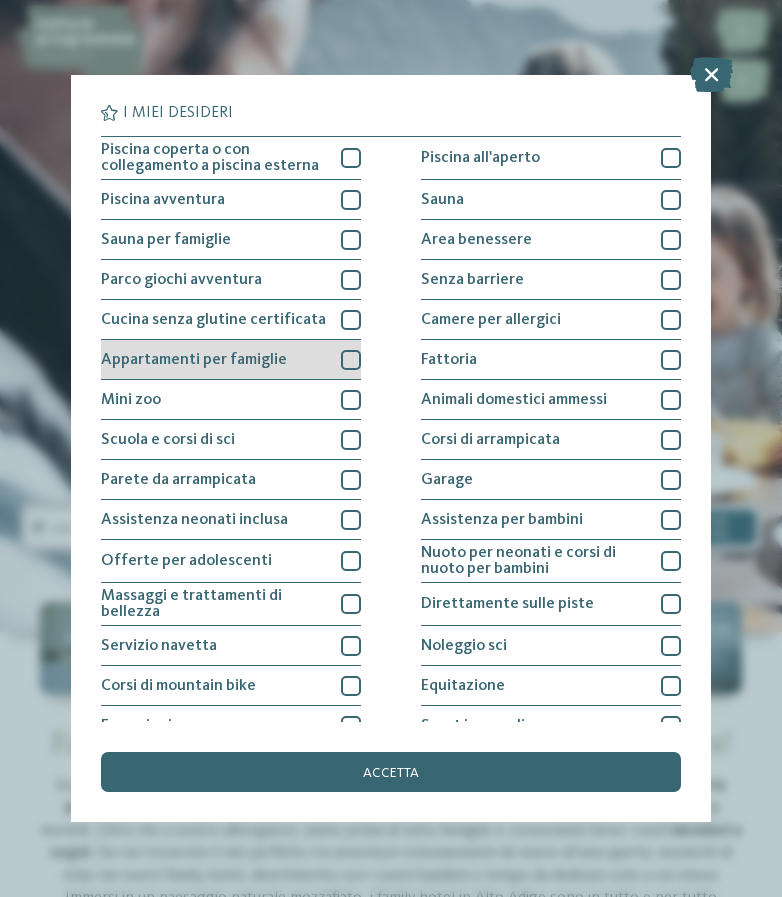 click at bounding box center (351, 360) 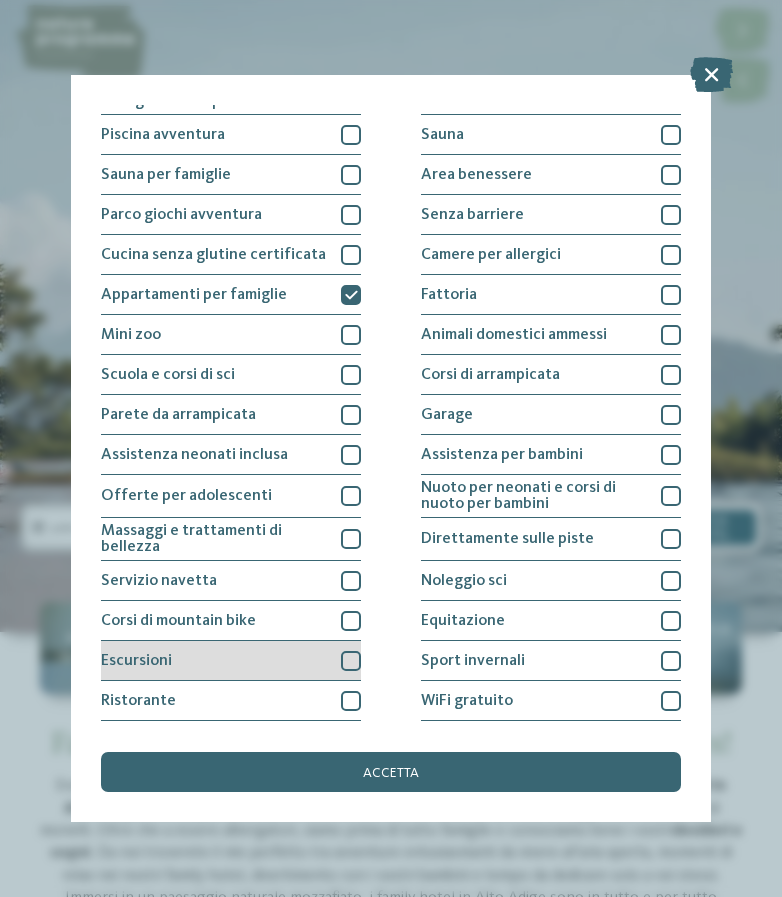 scroll, scrollTop: 100, scrollLeft: 0, axis: vertical 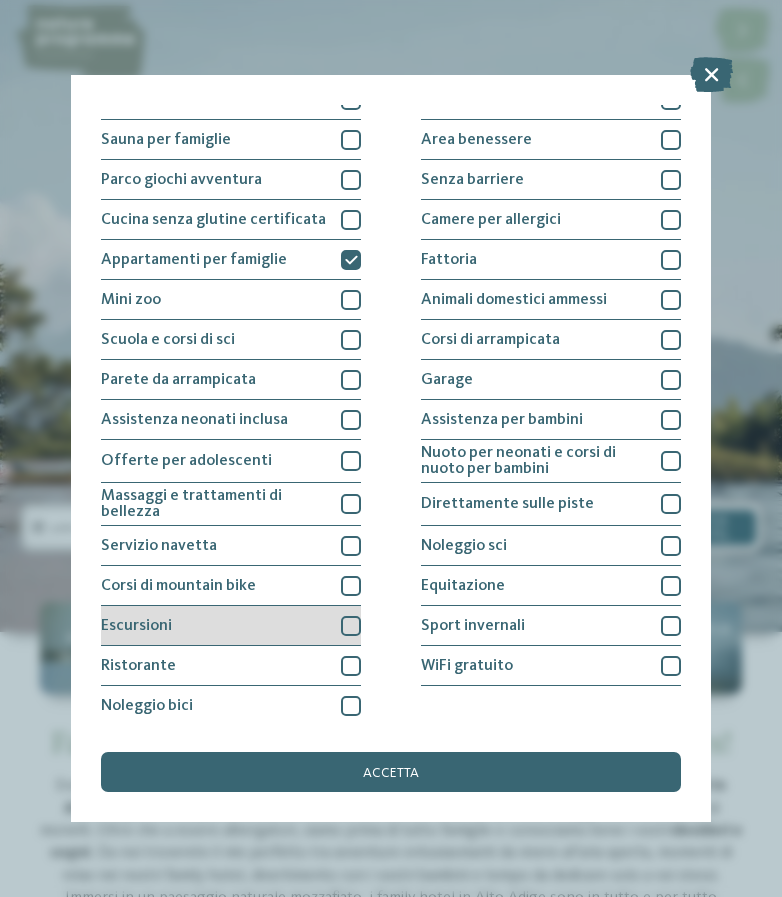 click at bounding box center [351, 626] 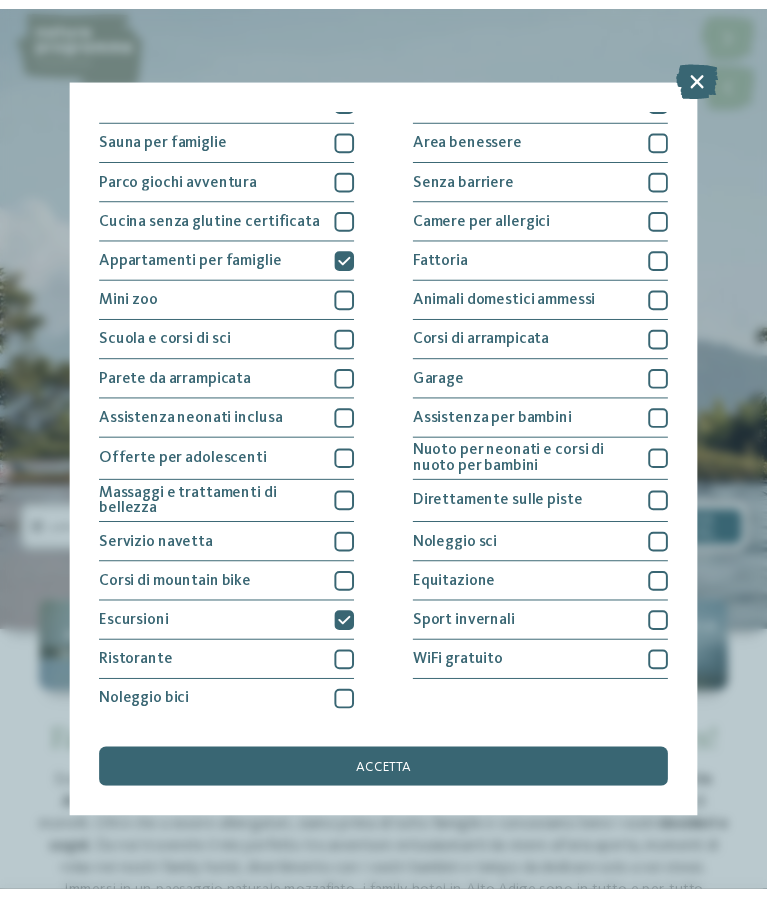 scroll, scrollTop: 104, scrollLeft: 0, axis: vertical 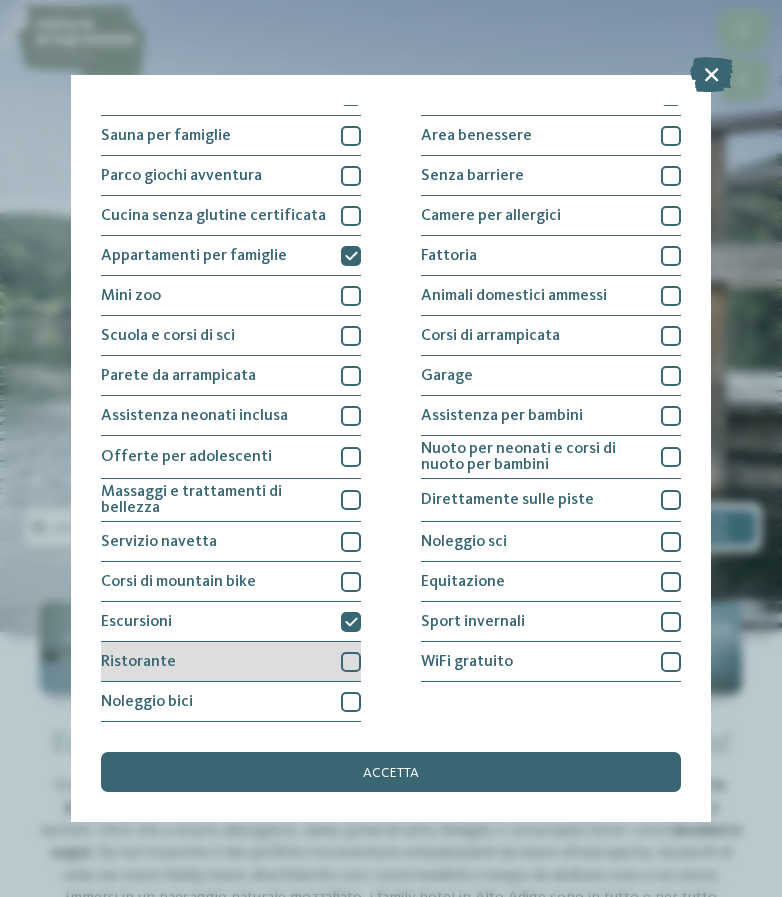 click at bounding box center [351, 662] 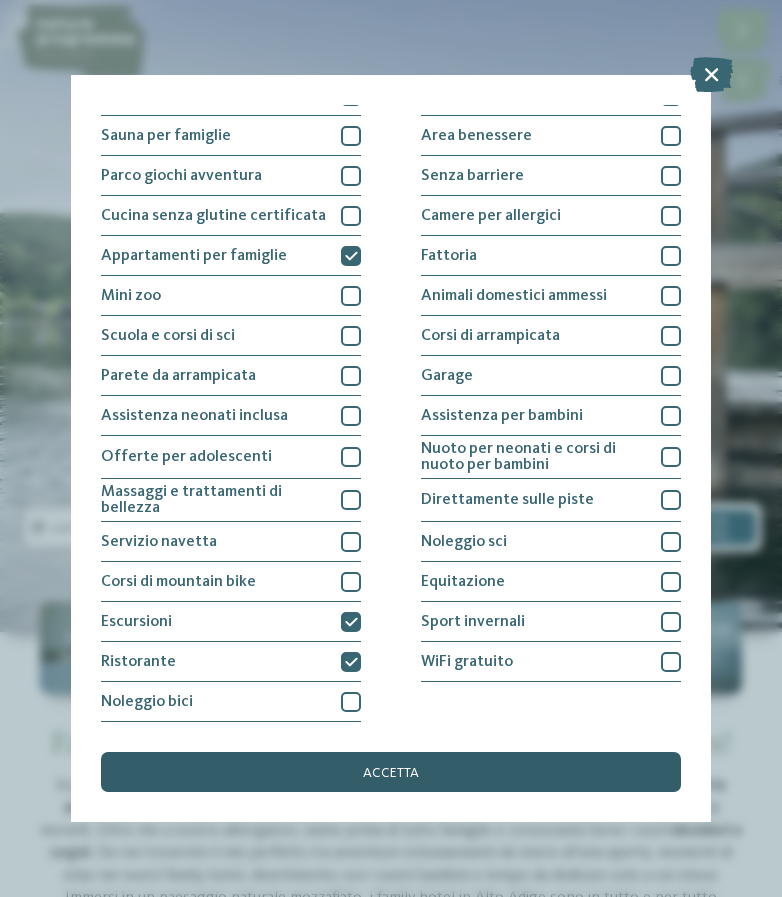 click on "accetta" at bounding box center (391, 773) 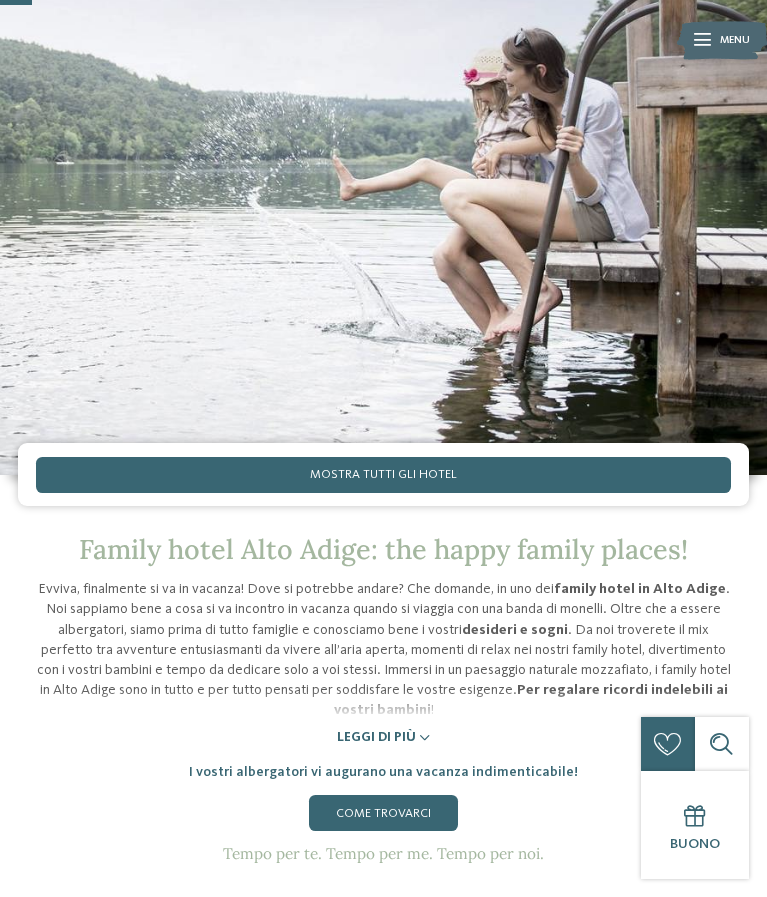 scroll, scrollTop: 300, scrollLeft: 0, axis: vertical 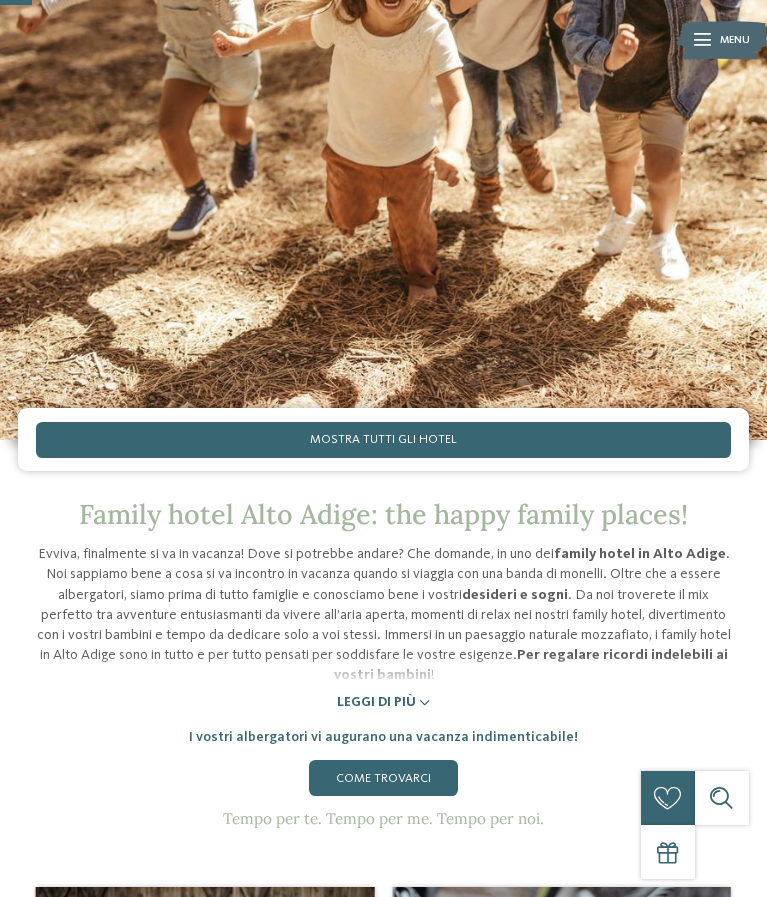 click on "mostra altri filtri" at bounding box center [0, 0] 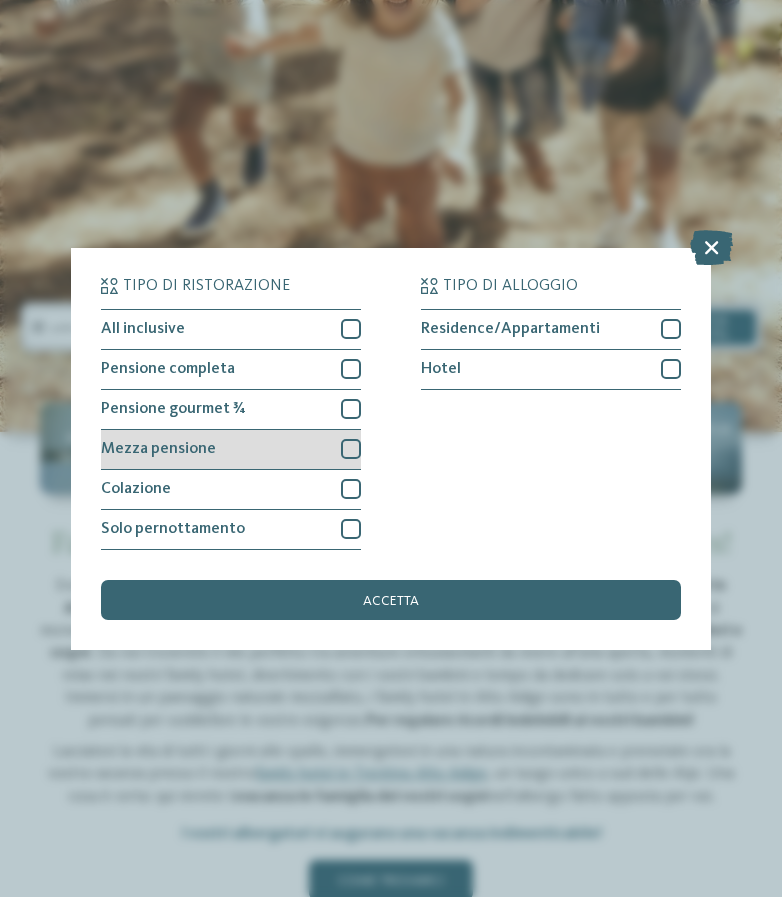 click at bounding box center [351, 449] 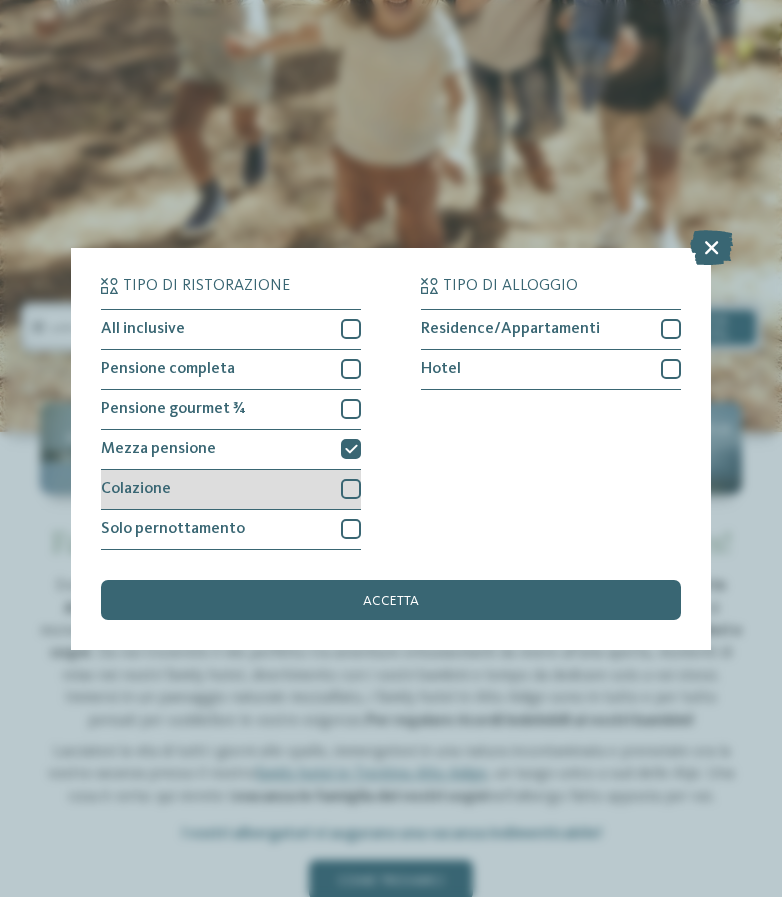 click at bounding box center [351, 489] 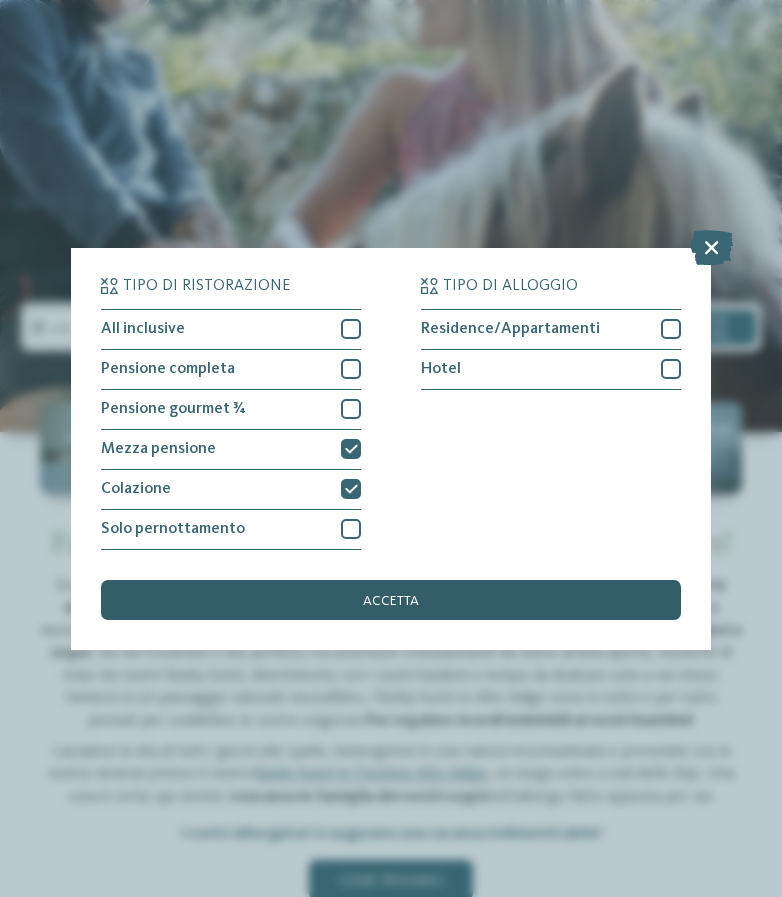 click on "accetta" at bounding box center [391, 600] 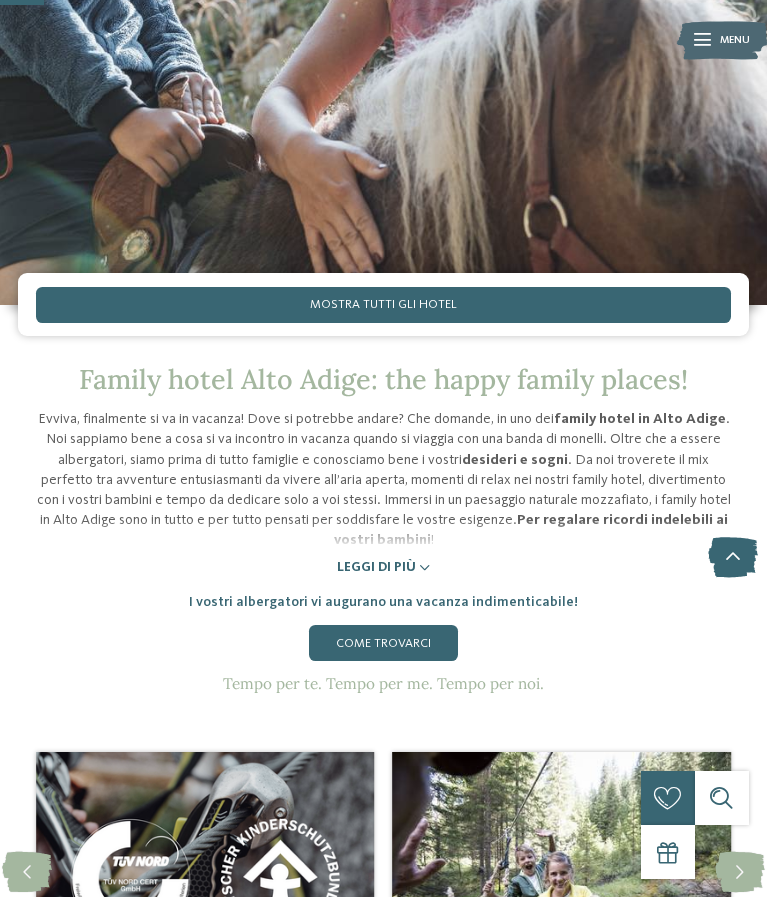 scroll, scrollTop: 400, scrollLeft: 0, axis: vertical 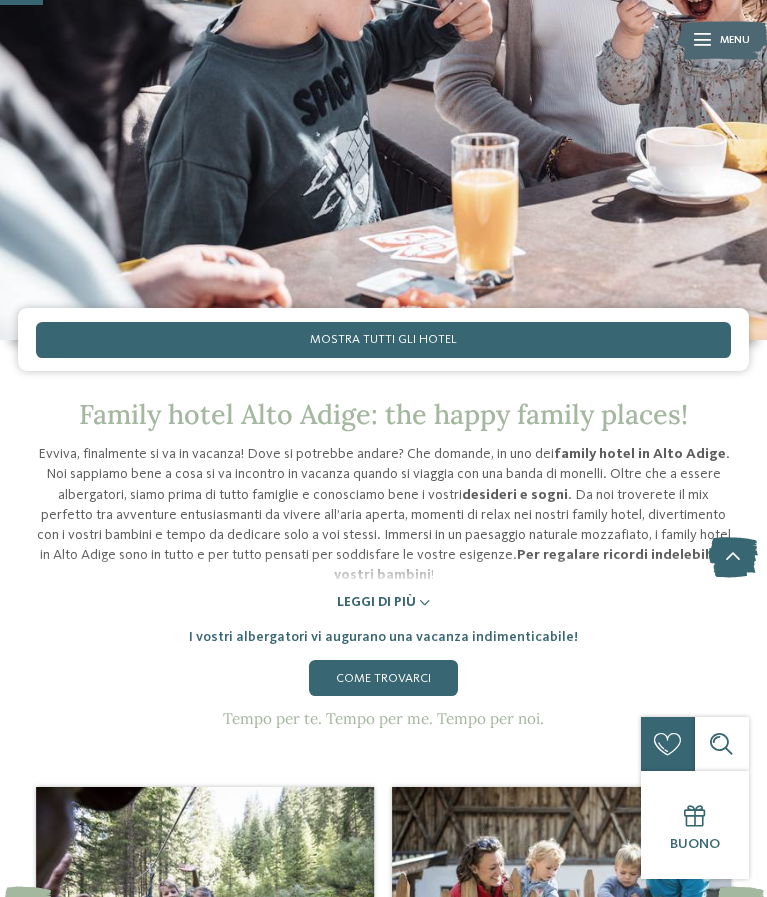 click on "trova l’hotel" at bounding box center [0, 0] 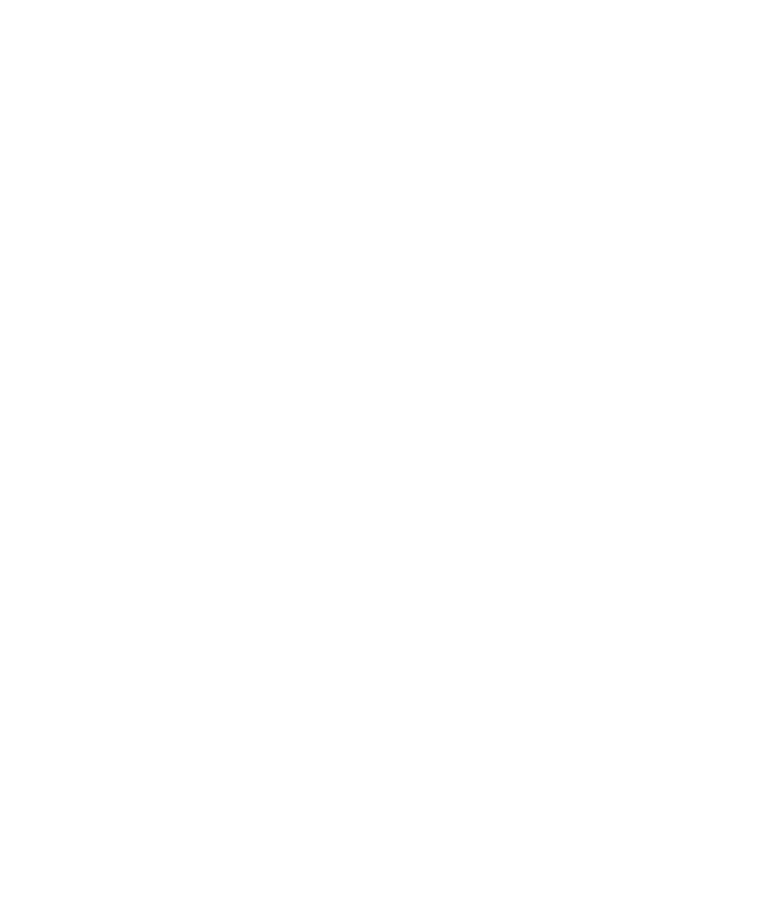 scroll, scrollTop: 344, scrollLeft: 0, axis: vertical 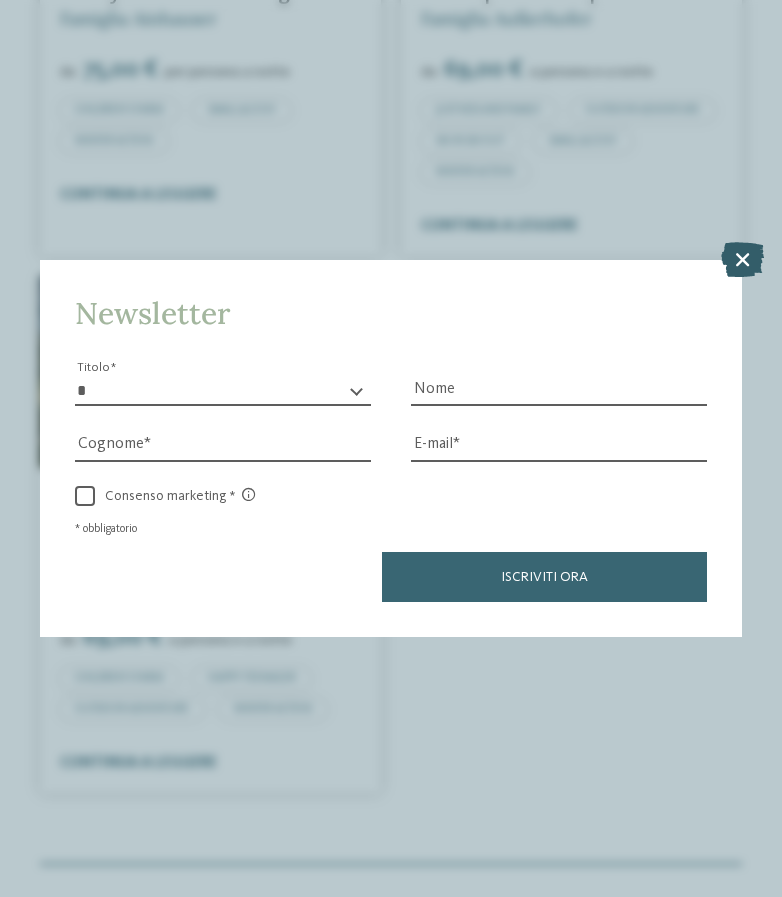 click at bounding box center [742, 259] 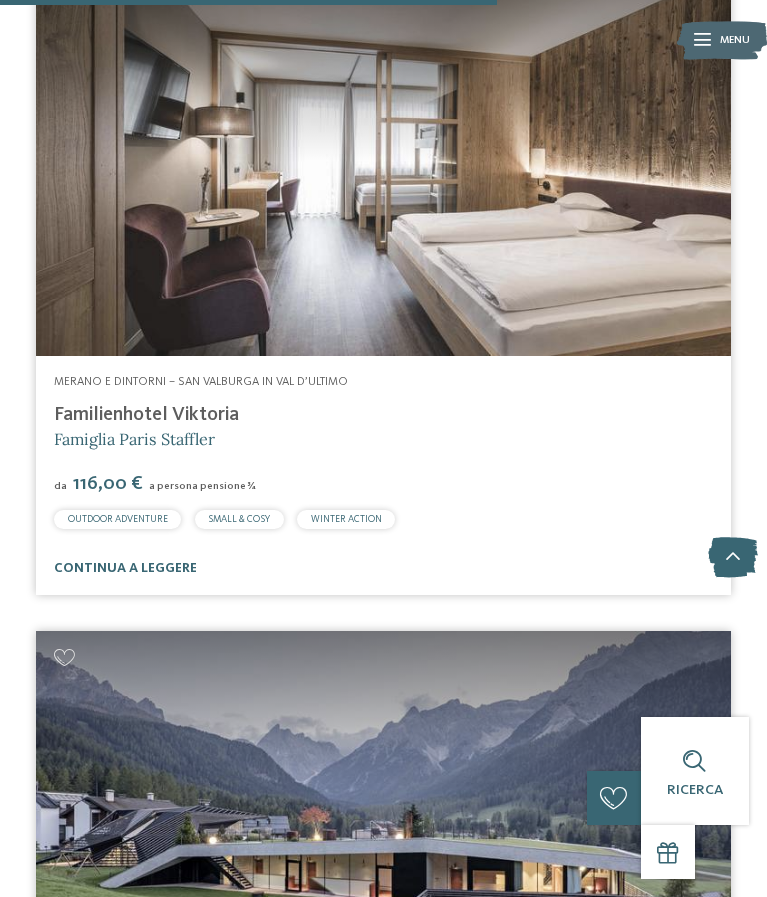 scroll, scrollTop: 2146, scrollLeft: 0, axis: vertical 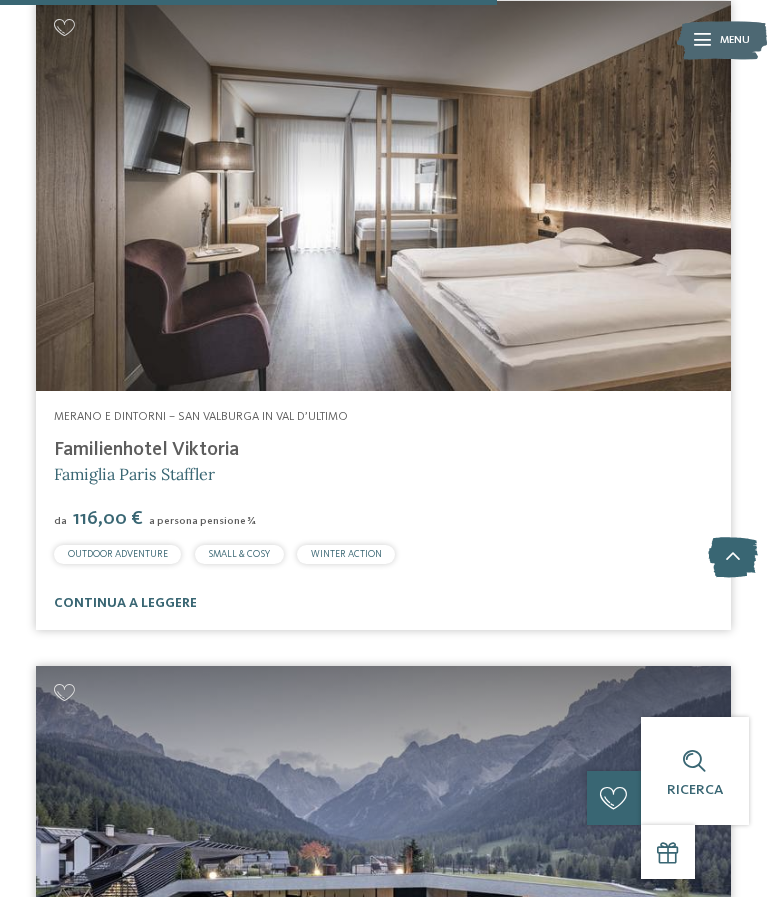 click on "continua a leggere" at bounding box center [125, 3264] 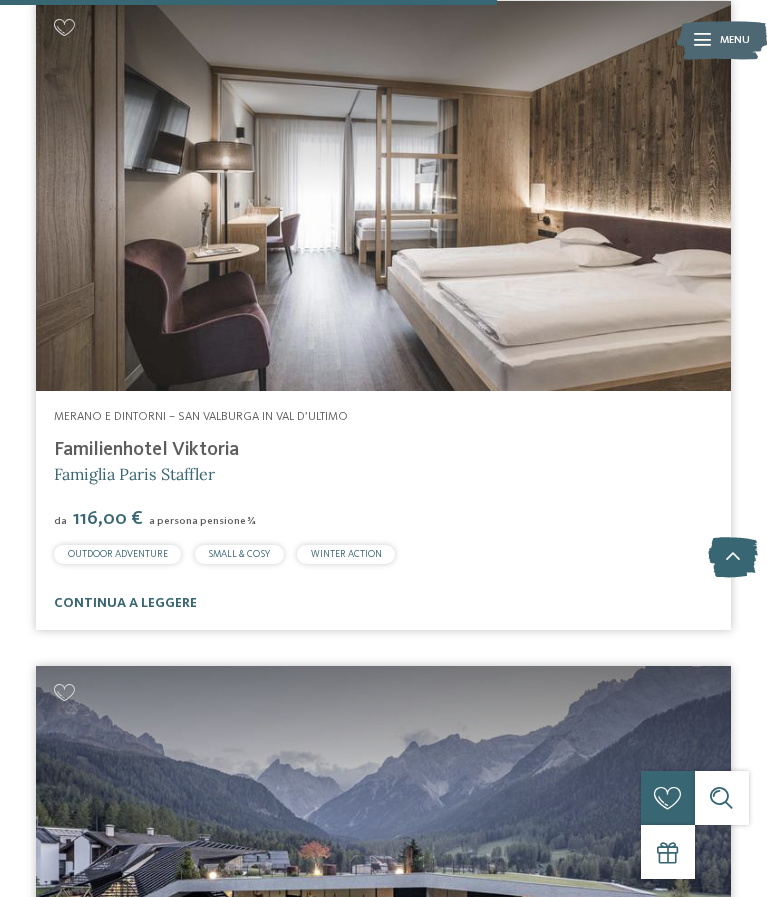 click on "continua a leggere" at bounding box center (125, 3264) 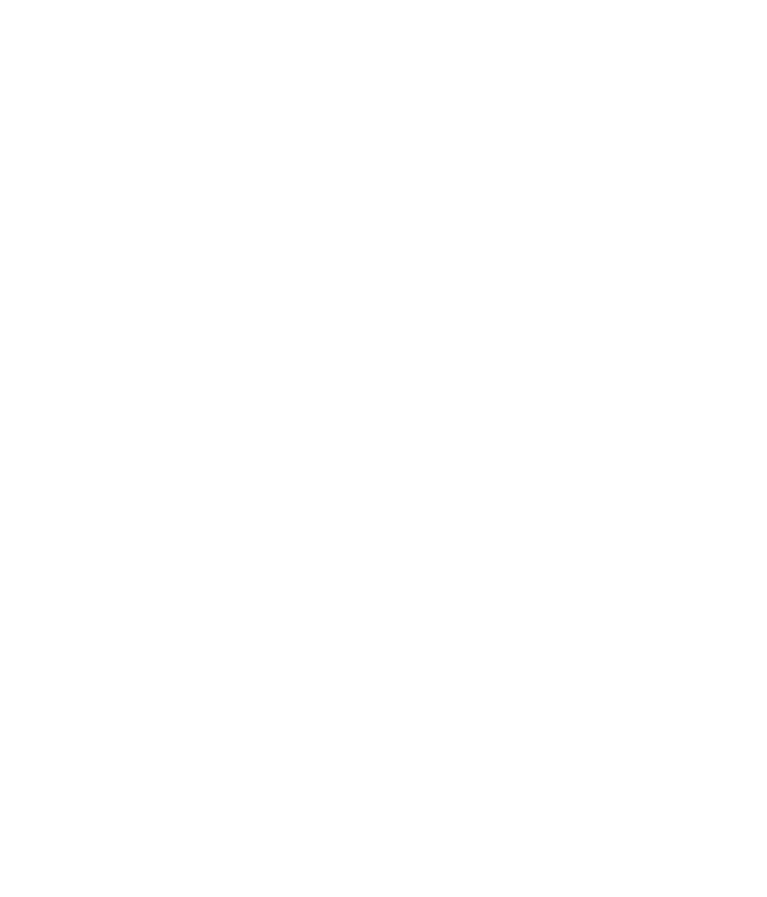 scroll, scrollTop: 100, scrollLeft: 0, axis: vertical 